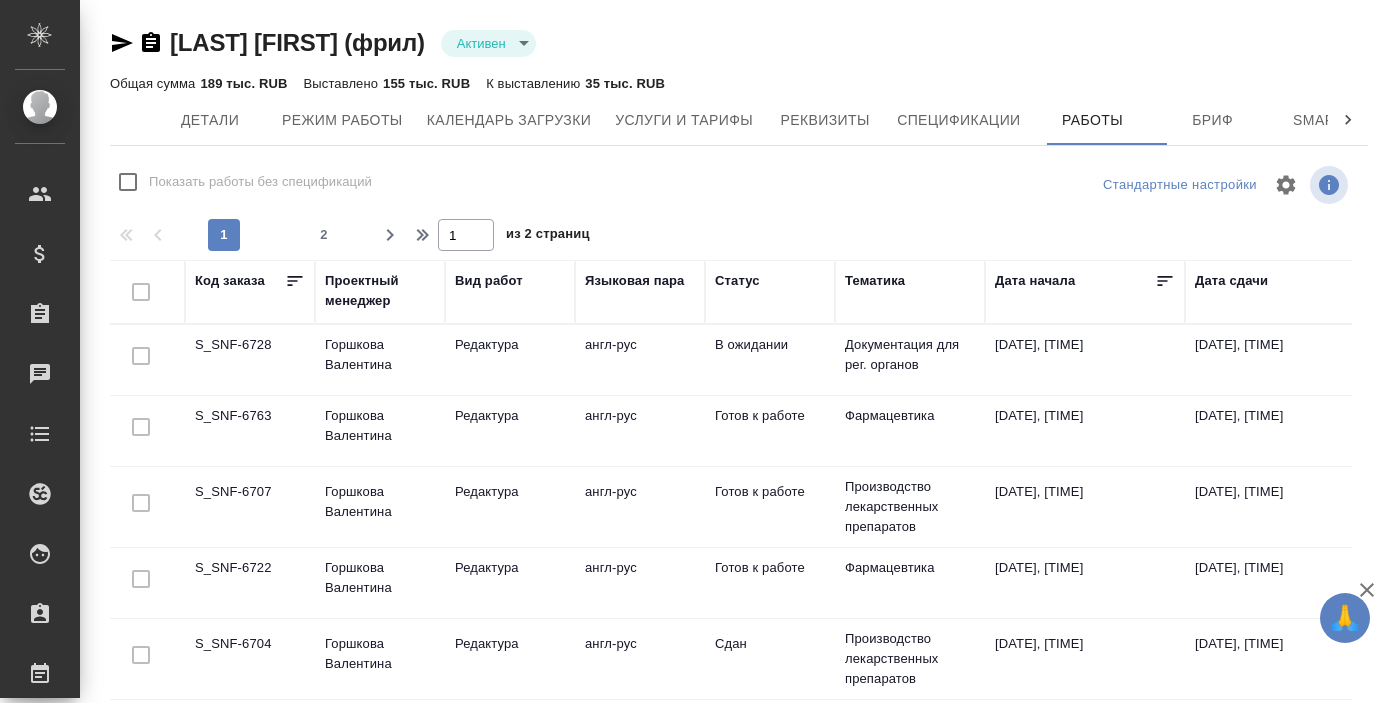 scroll, scrollTop: 0, scrollLeft: 0, axis: both 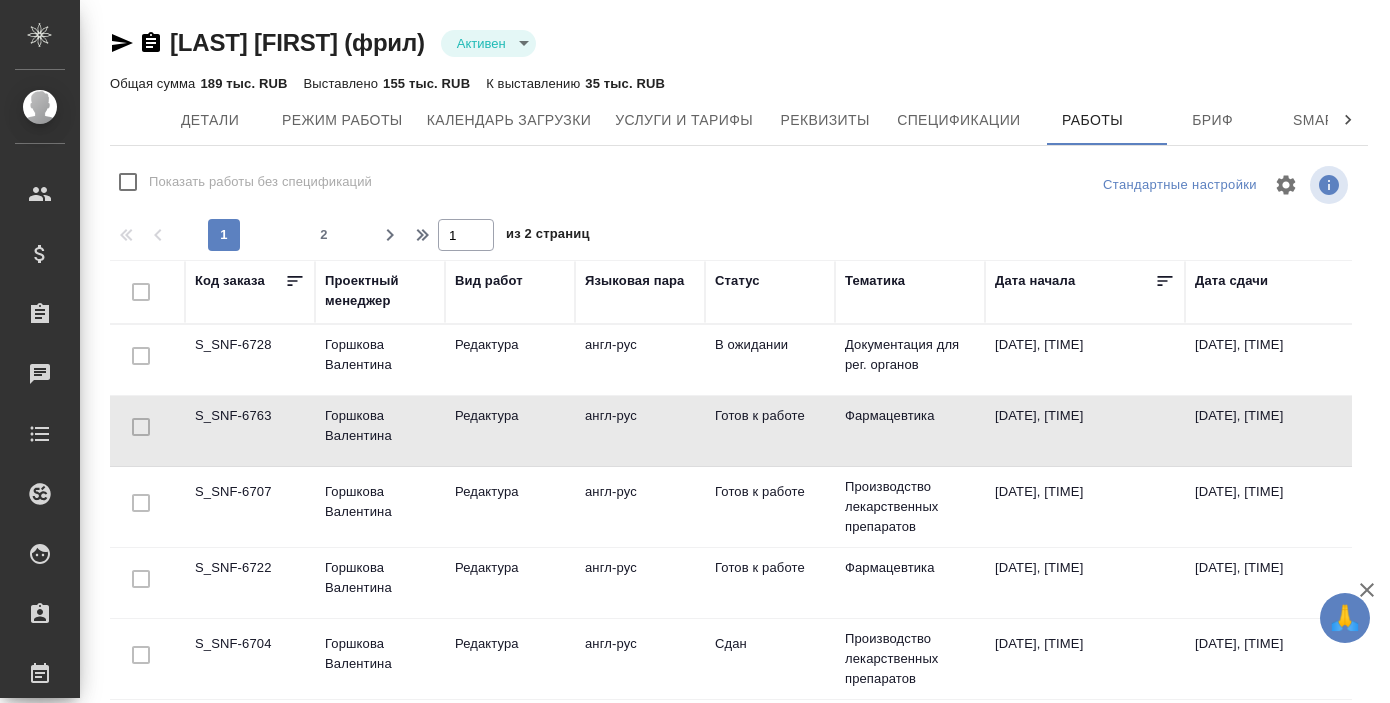 click on "S_SNF-6763" at bounding box center (250, 360) 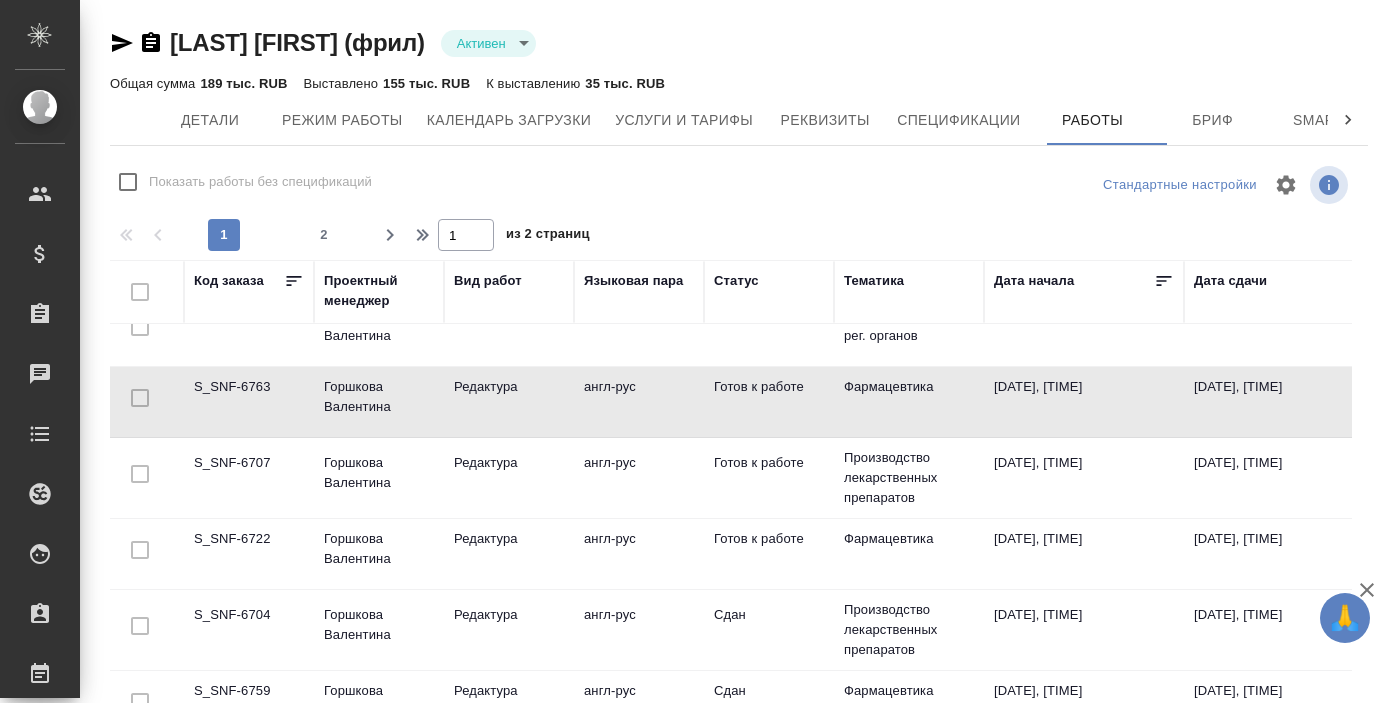 scroll, scrollTop: 0, scrollLeft: 1, axis: horizontal 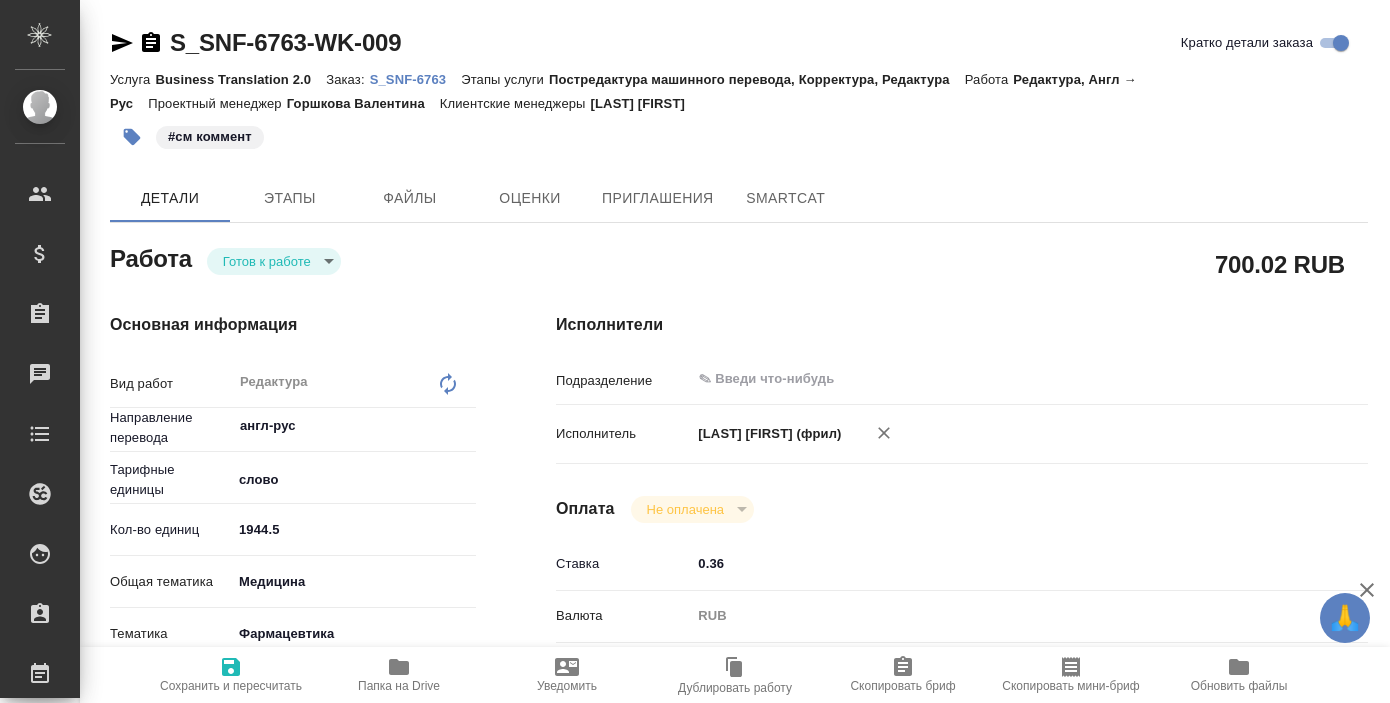 type on "x" 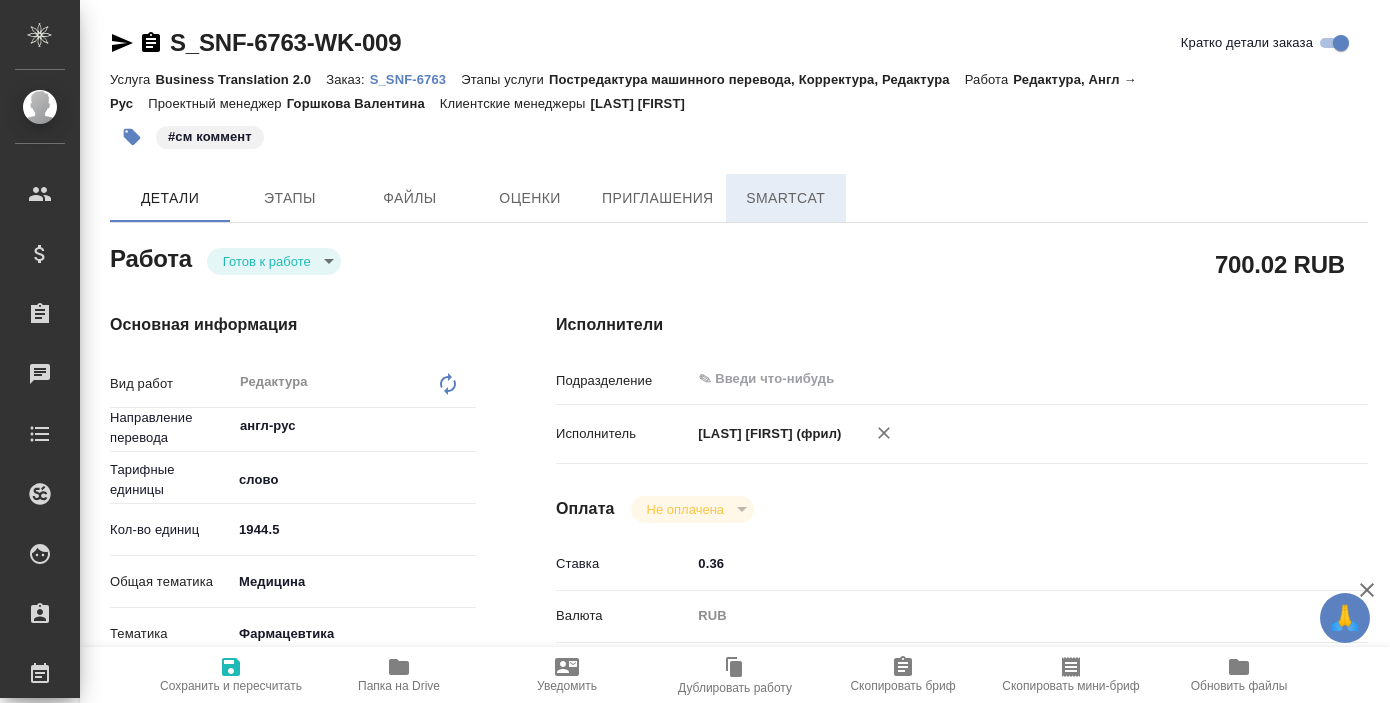 type on "x" 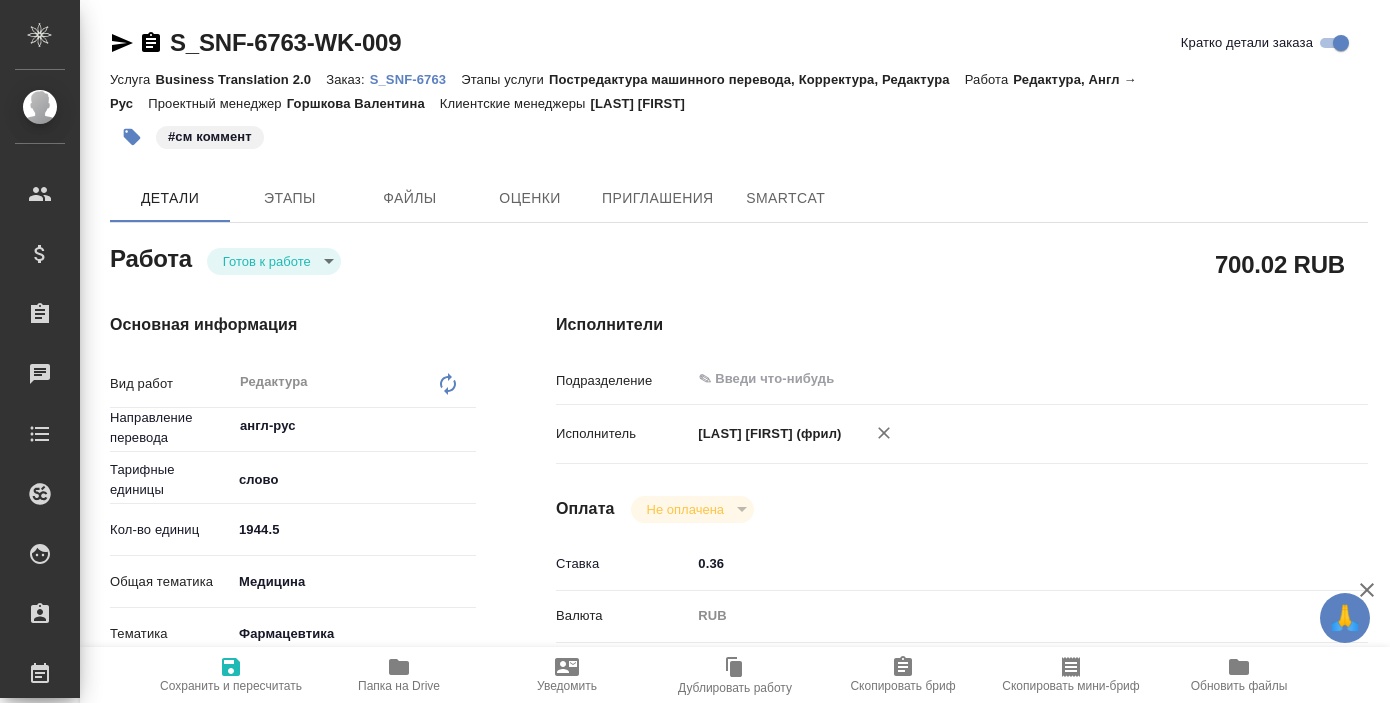 click on "S_SNF-6763" at bounding box center [416, 79] 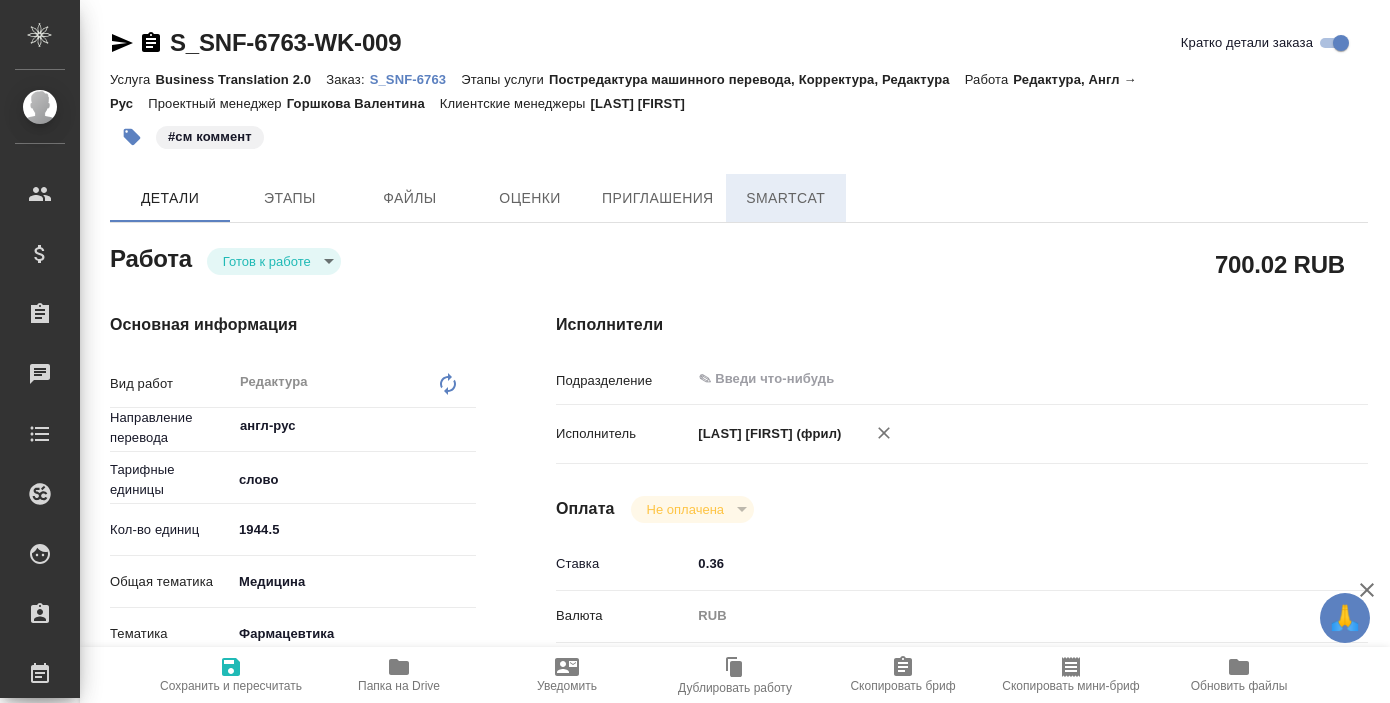 click on "SmartCat" at bounding box center (786, 198) 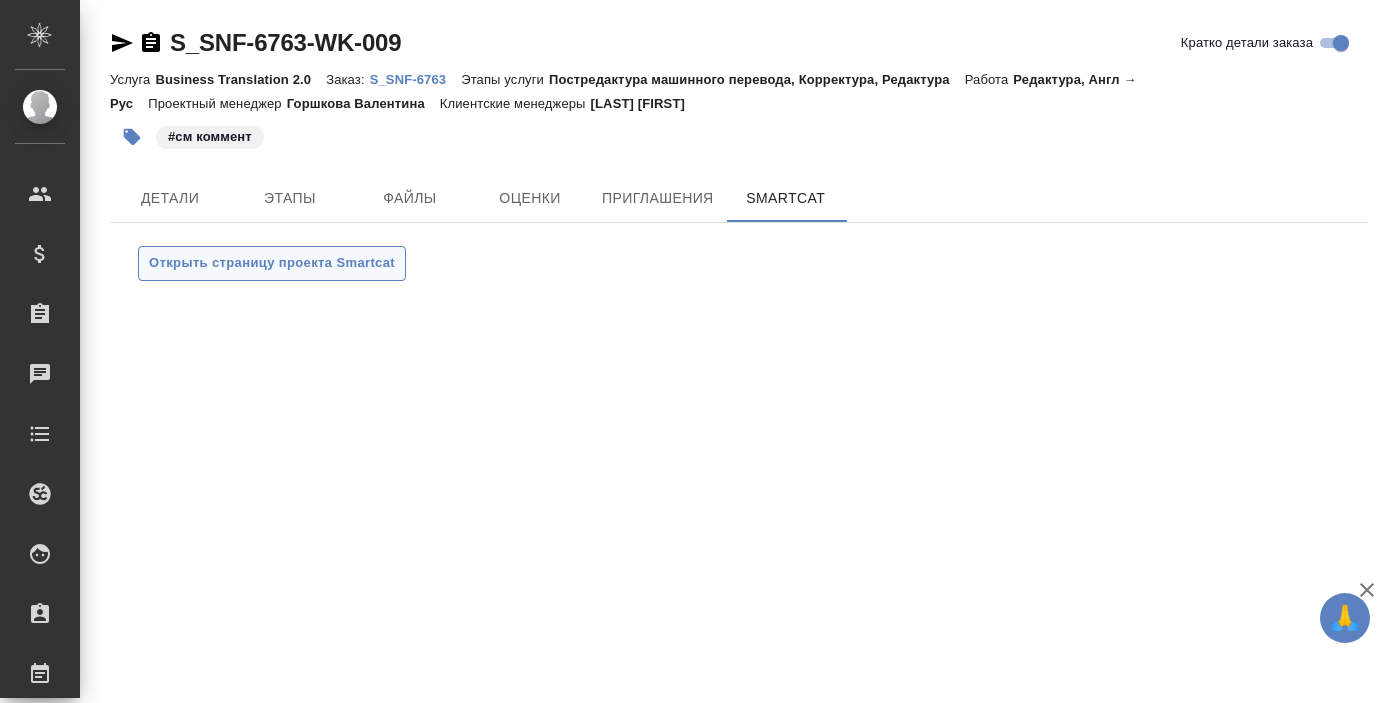 click on "Открыть страницу проекта Smartcat" at bounding box center (272, 263) 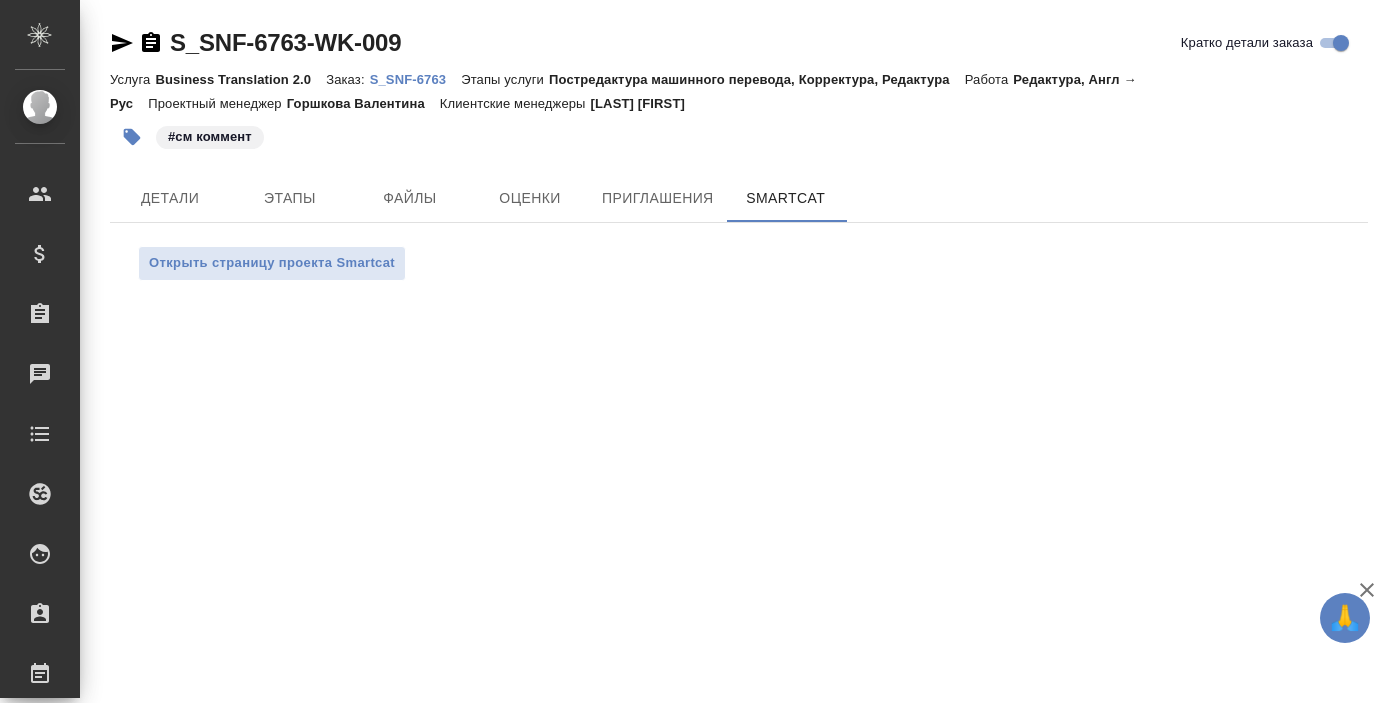 click 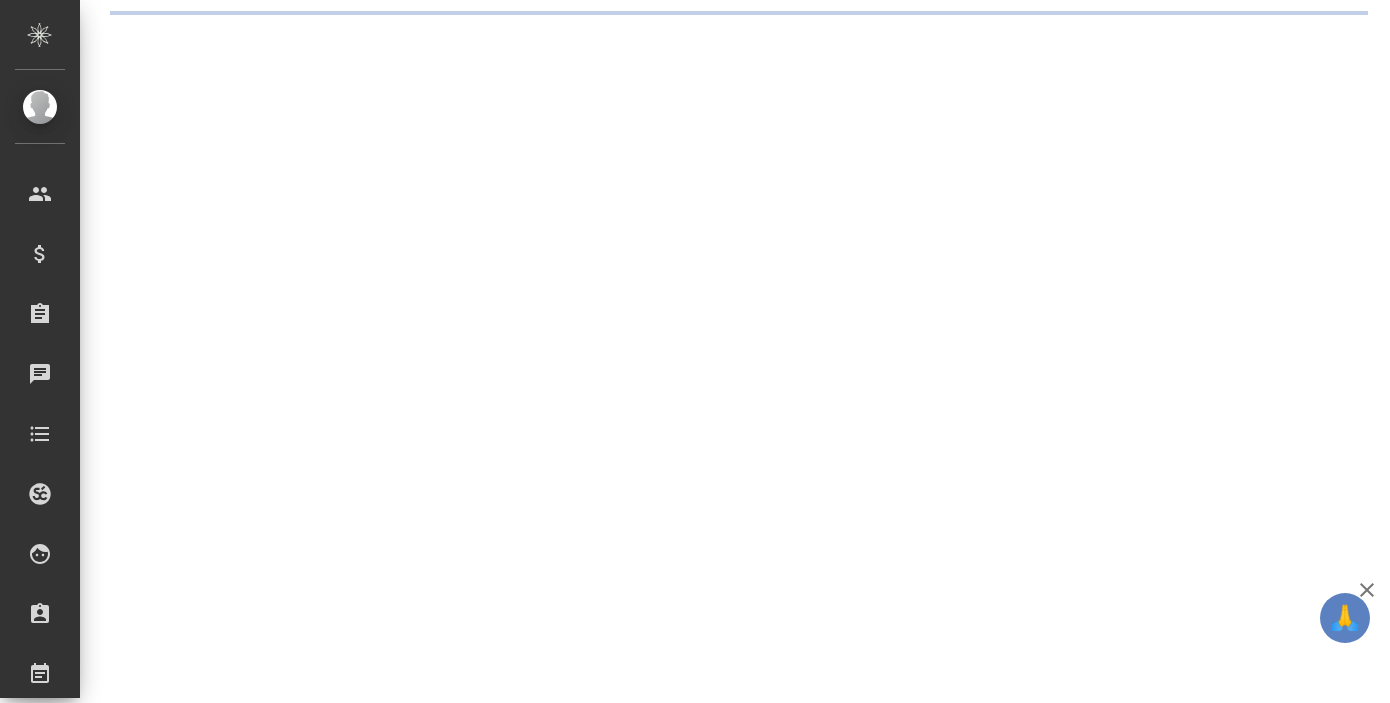 scroll, scrollTop: 0, scrollLeft: 0, axis: both 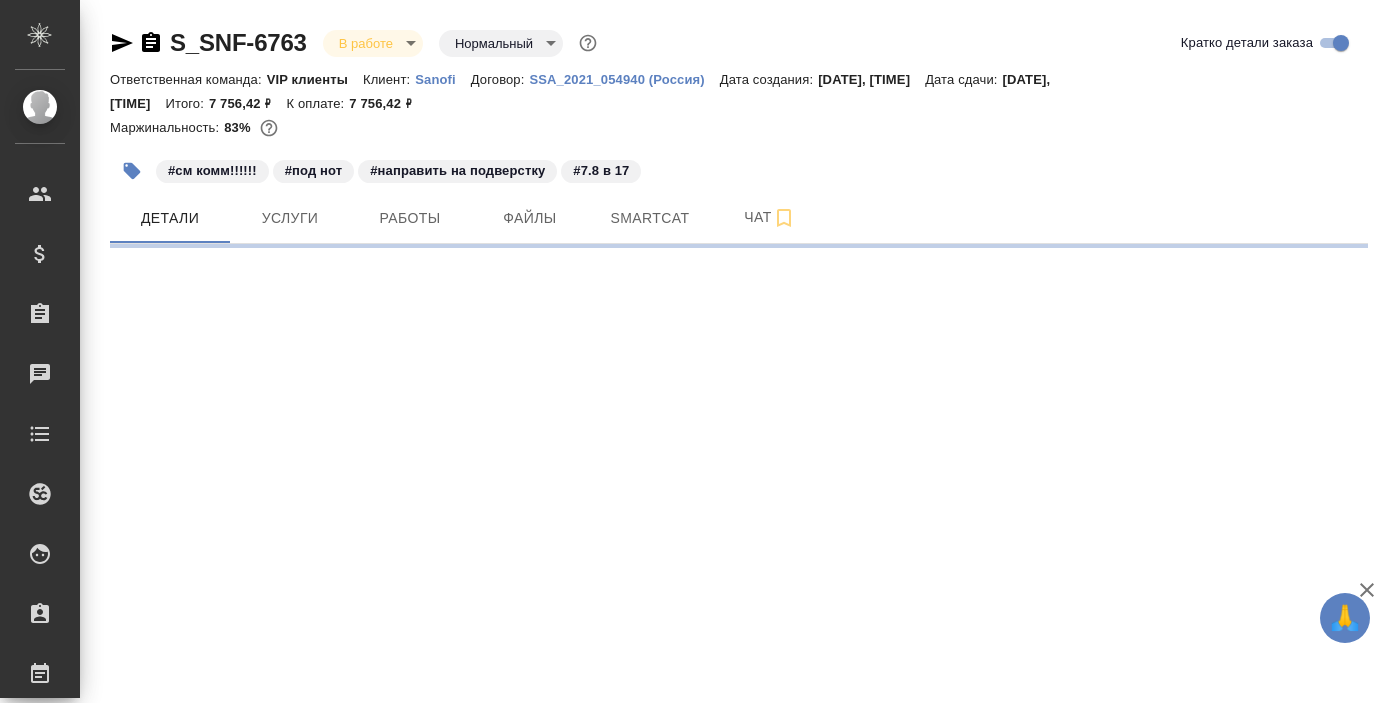 select on "RU" 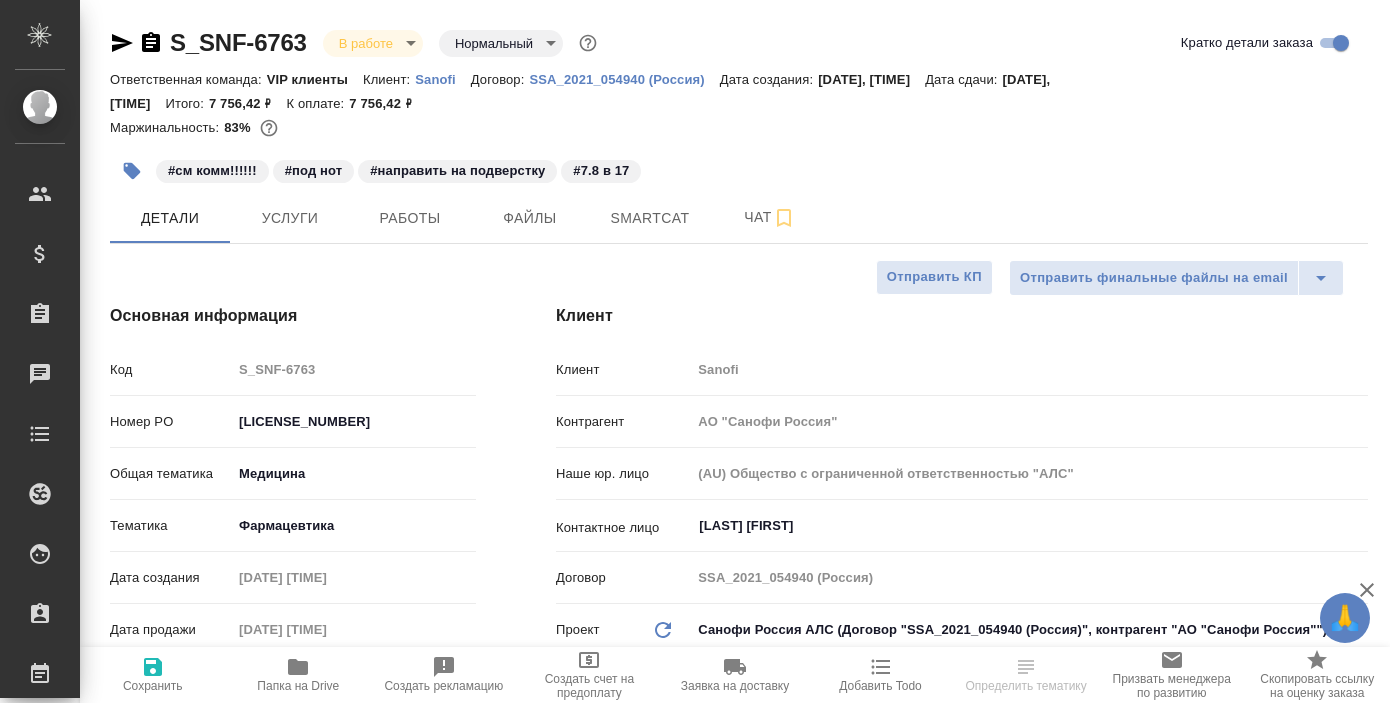 type on "x" 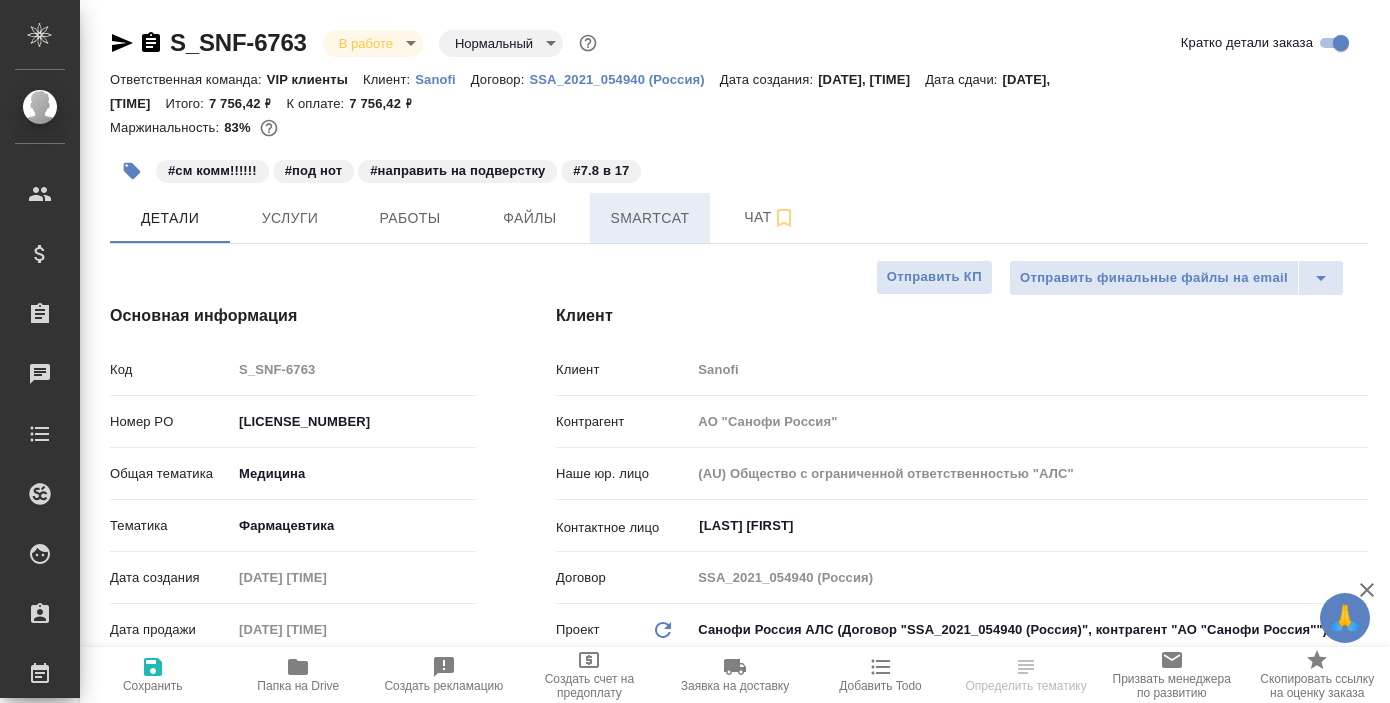 type on "x" 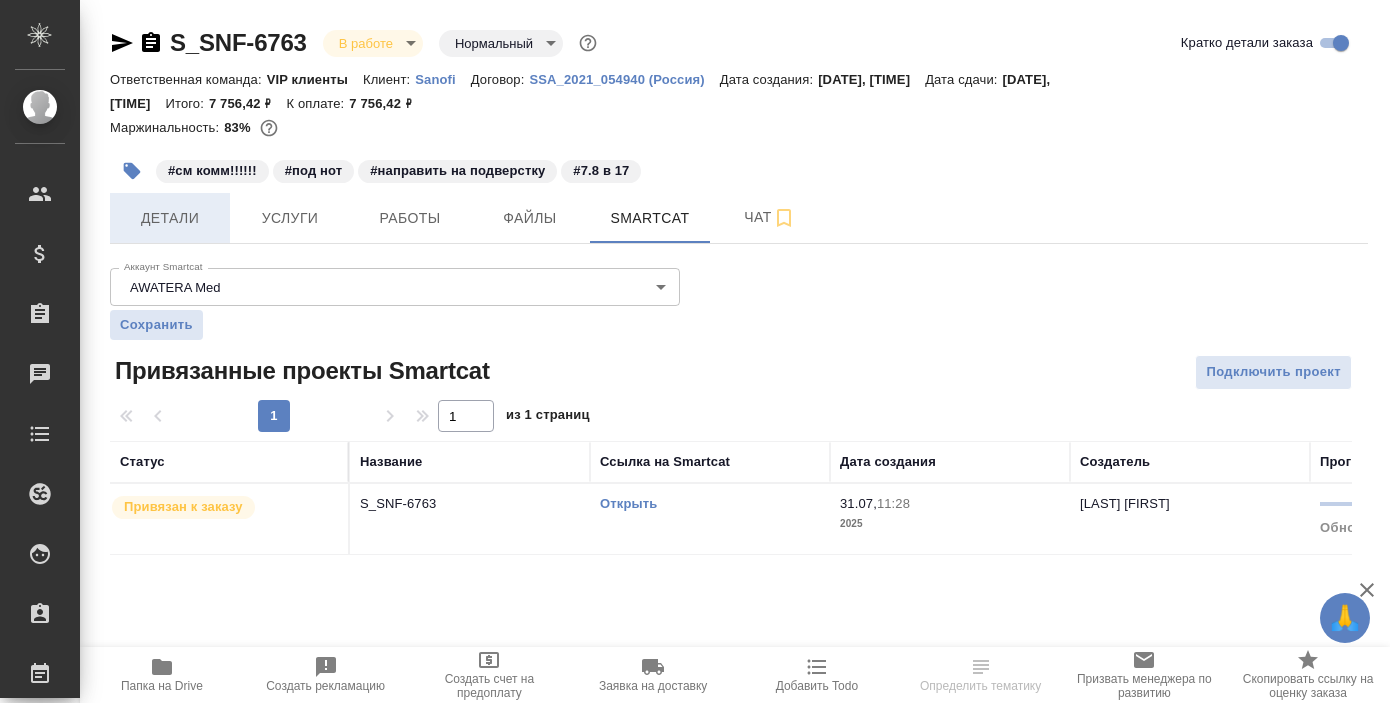 click on "Детали" at bounding box center (170, 218) 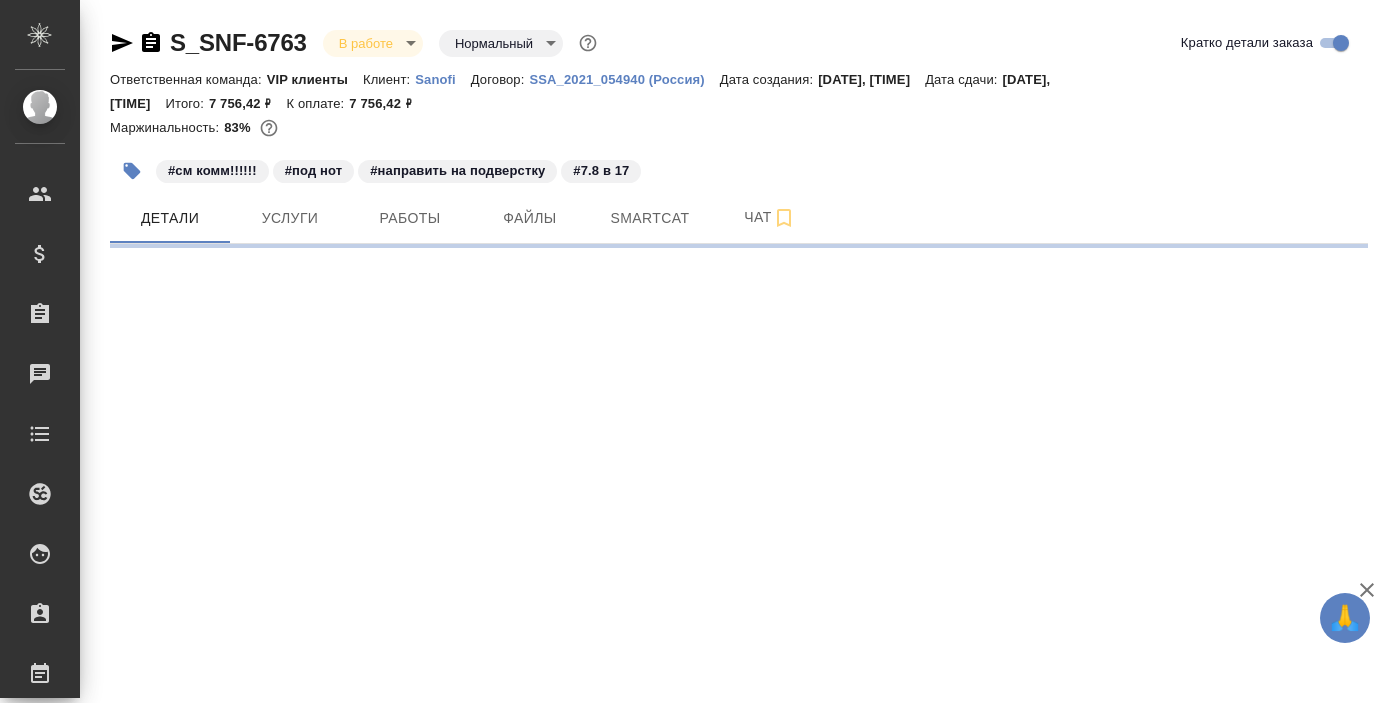 select on "RU" 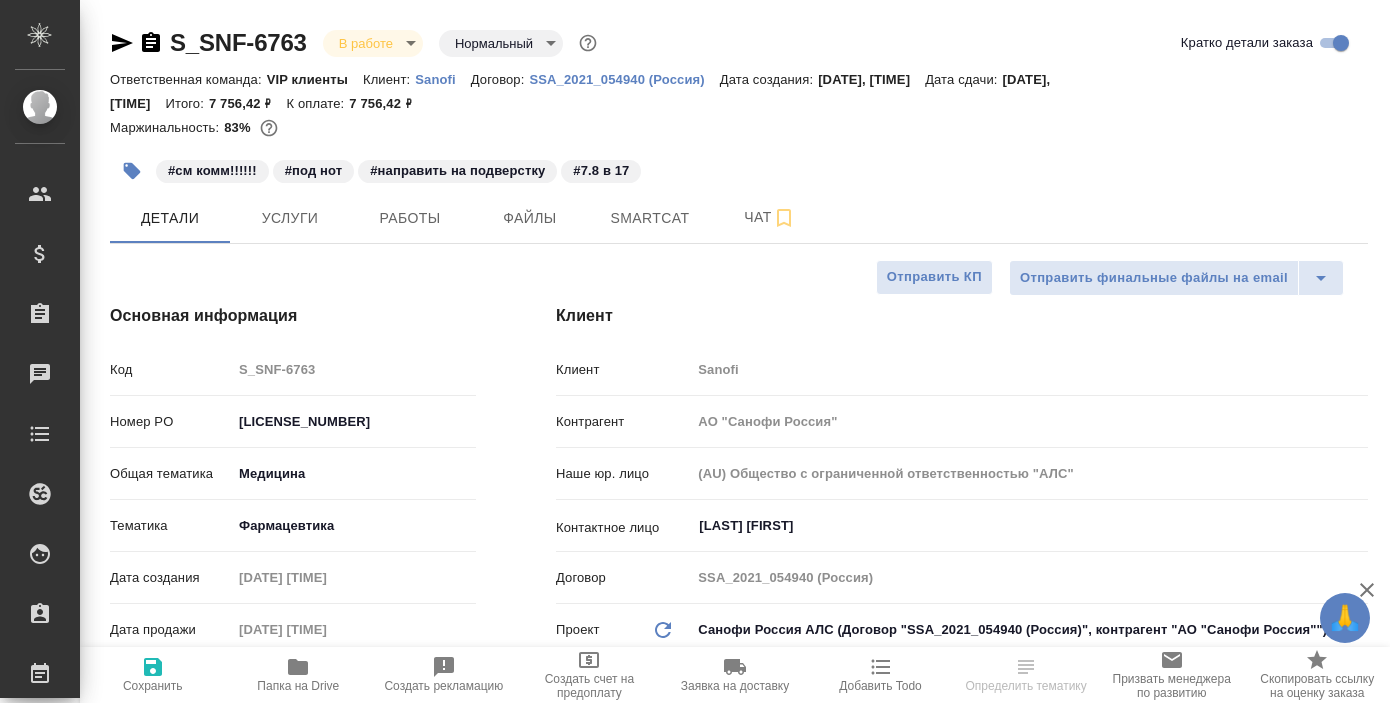 type on "x" 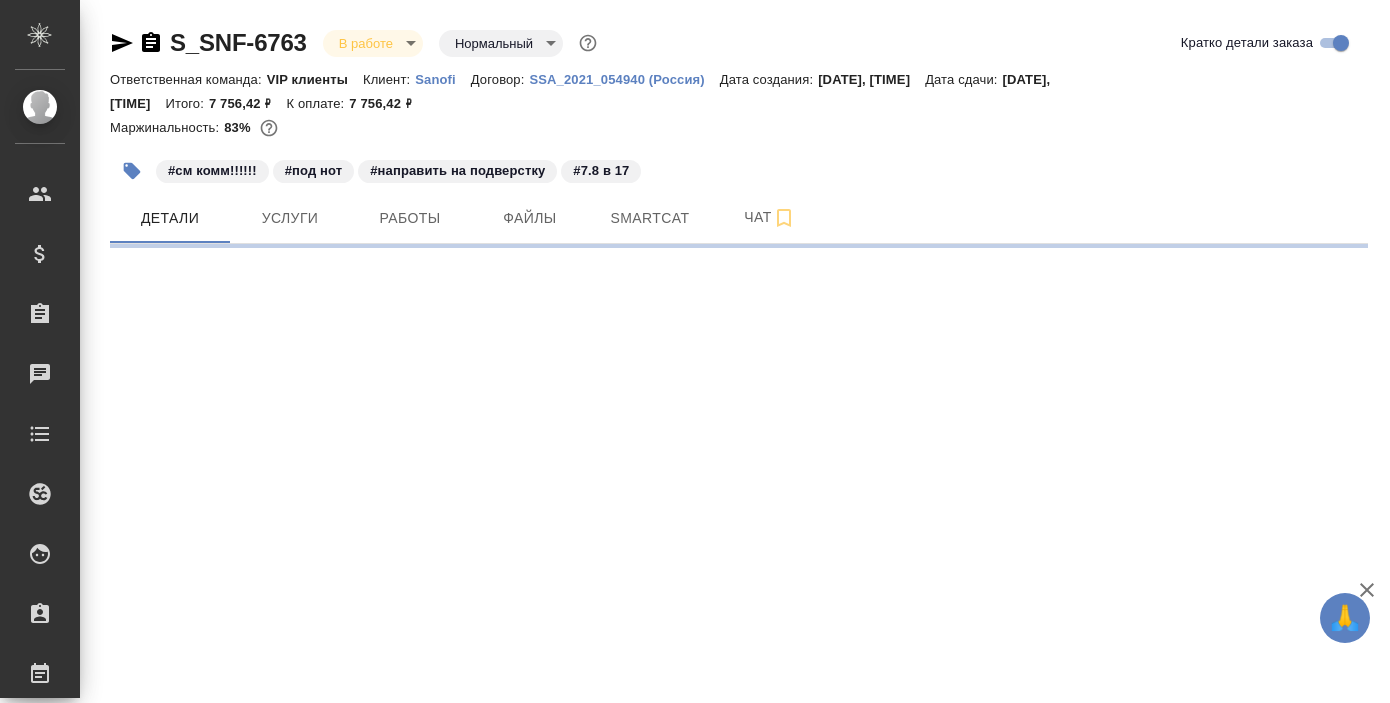 scroll, scrollTop: 0, scrollLeft: 0, axis: both 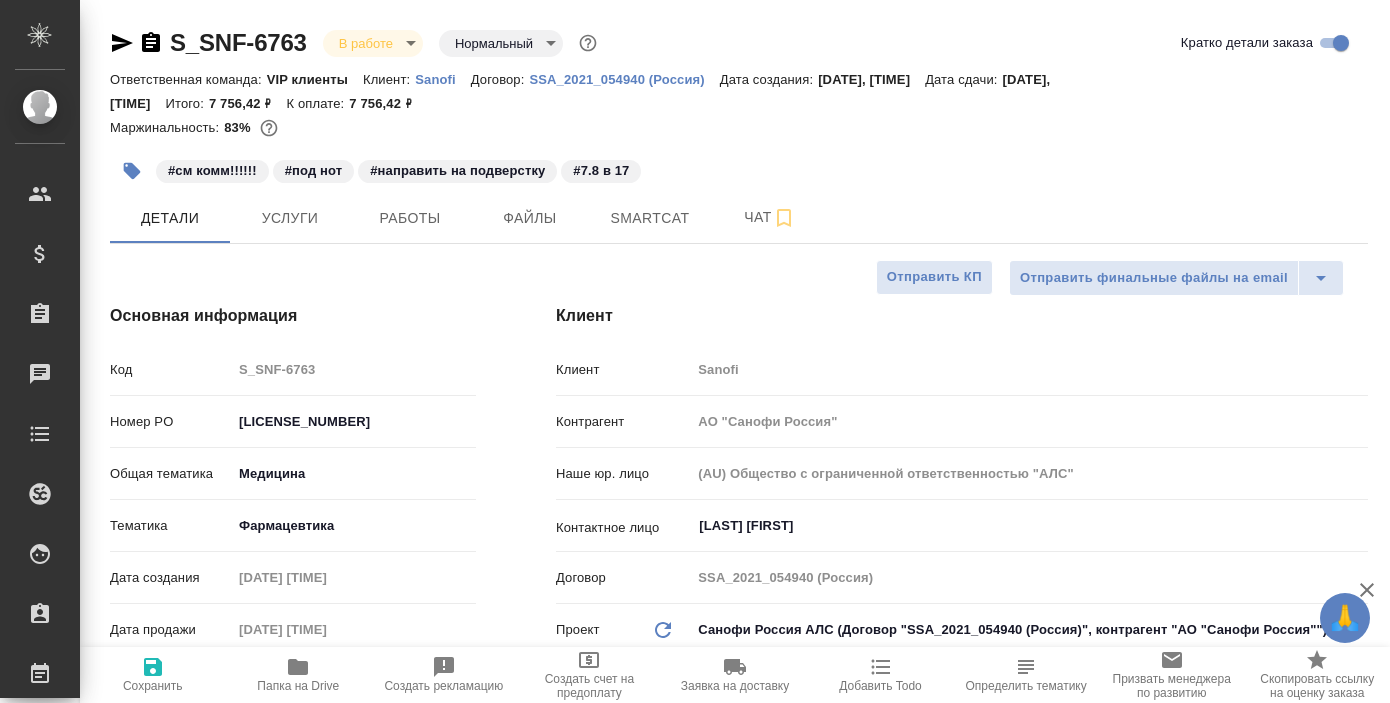 type on "x" 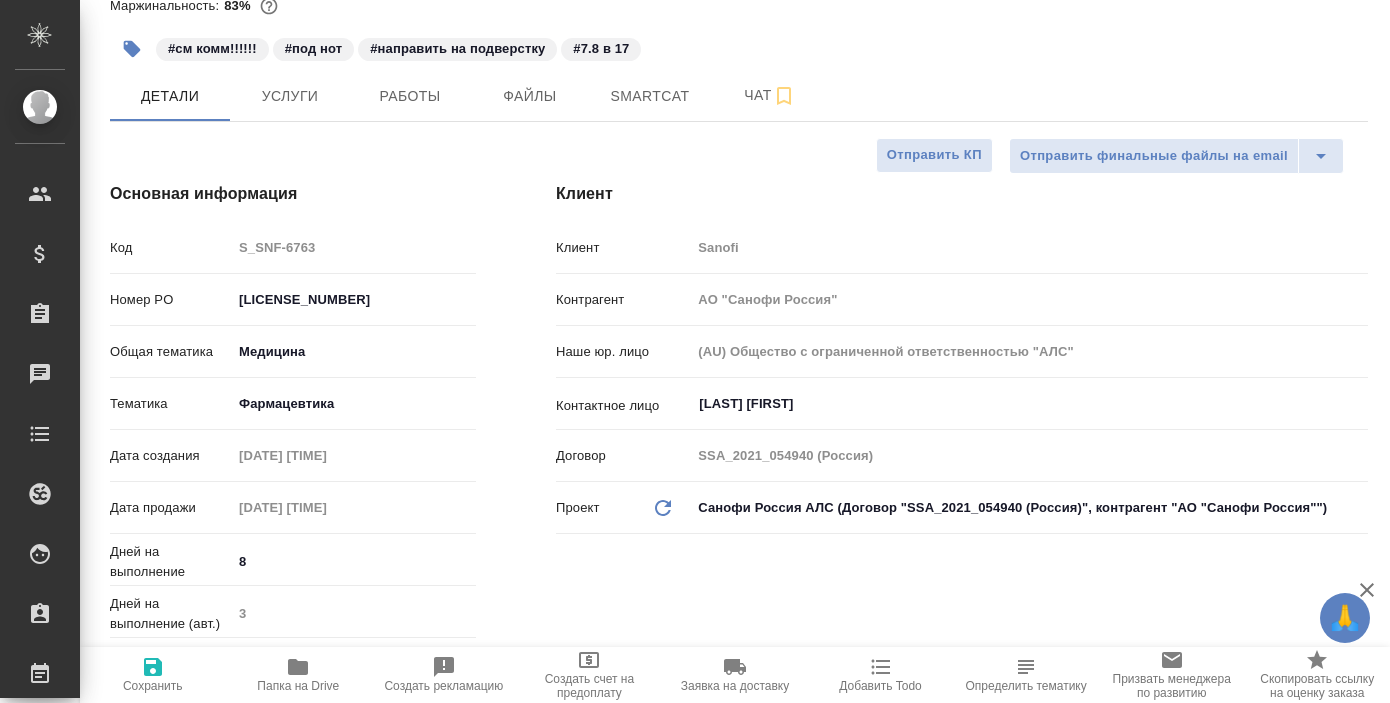 scroll, scrollTop: 0, scrollLeft: 0, axis: both 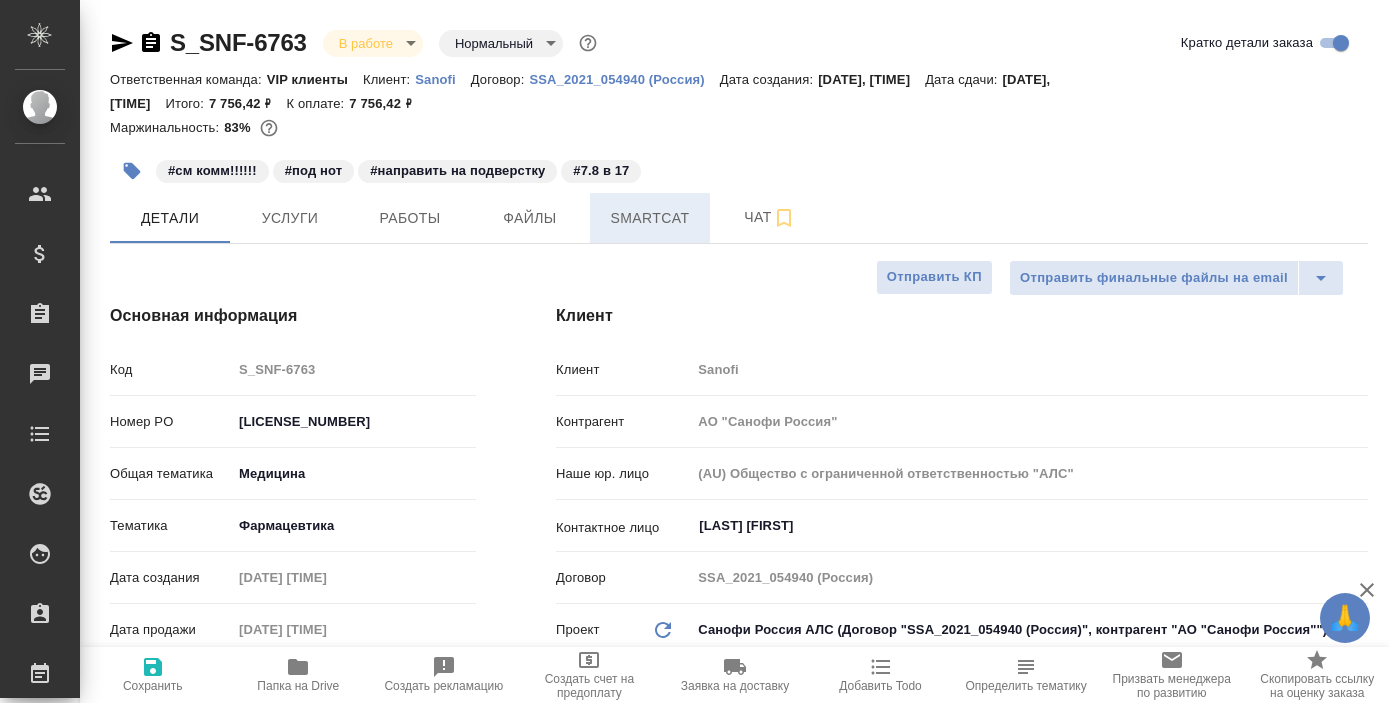 click on "Smartcat" at bounding box center [650, 218] 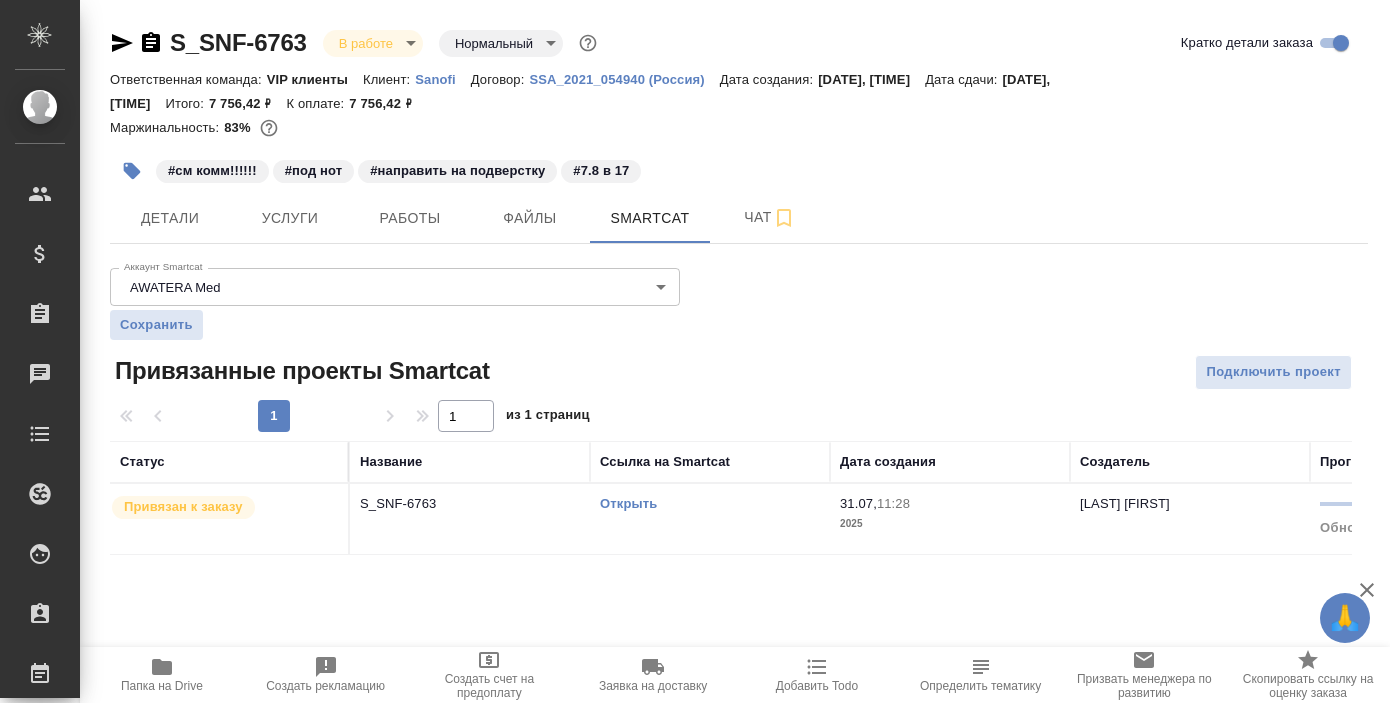 click on "Открыть" at bounding box center (628, 503) 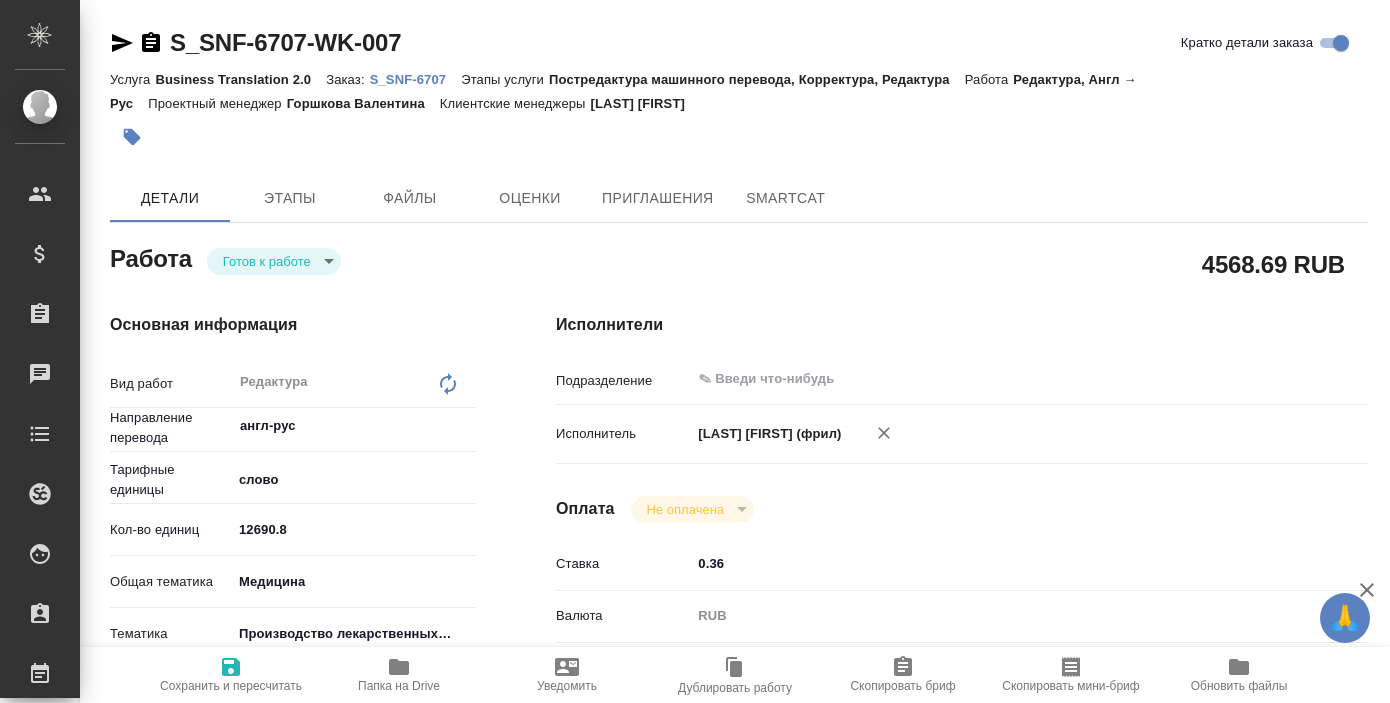 scroll, scrollTop: 0, scrollLeft: 0, axis: both 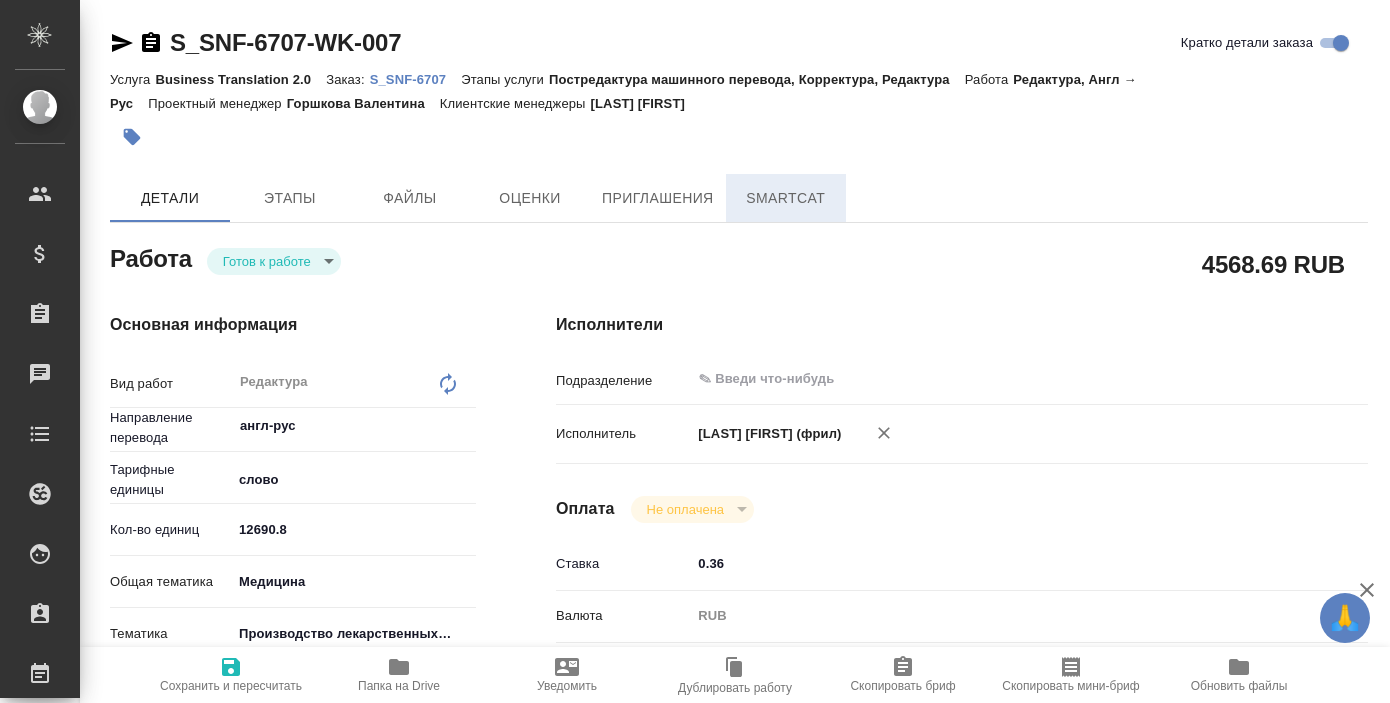 click on "SmartCat" at bounding box center [786, 198] 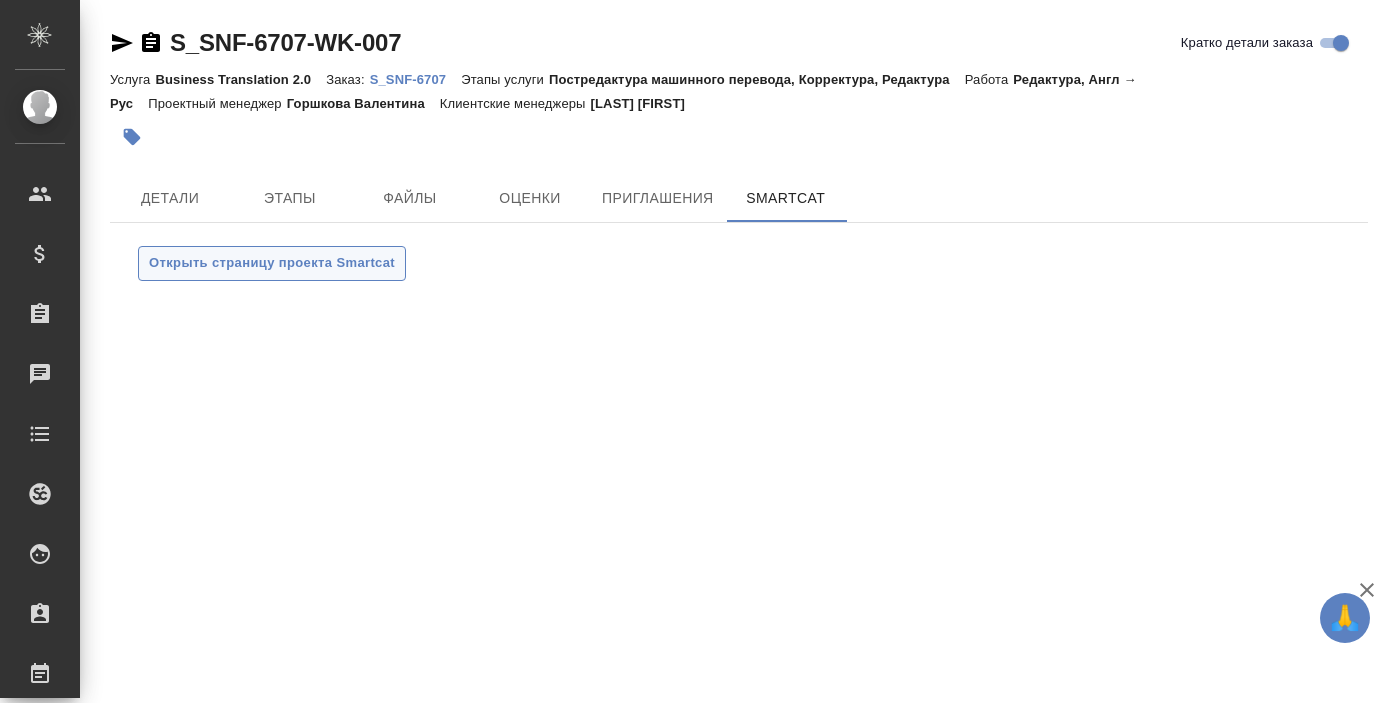 click on "Открыть страницу проекта Smartcat" at bounding box center (272, 263) 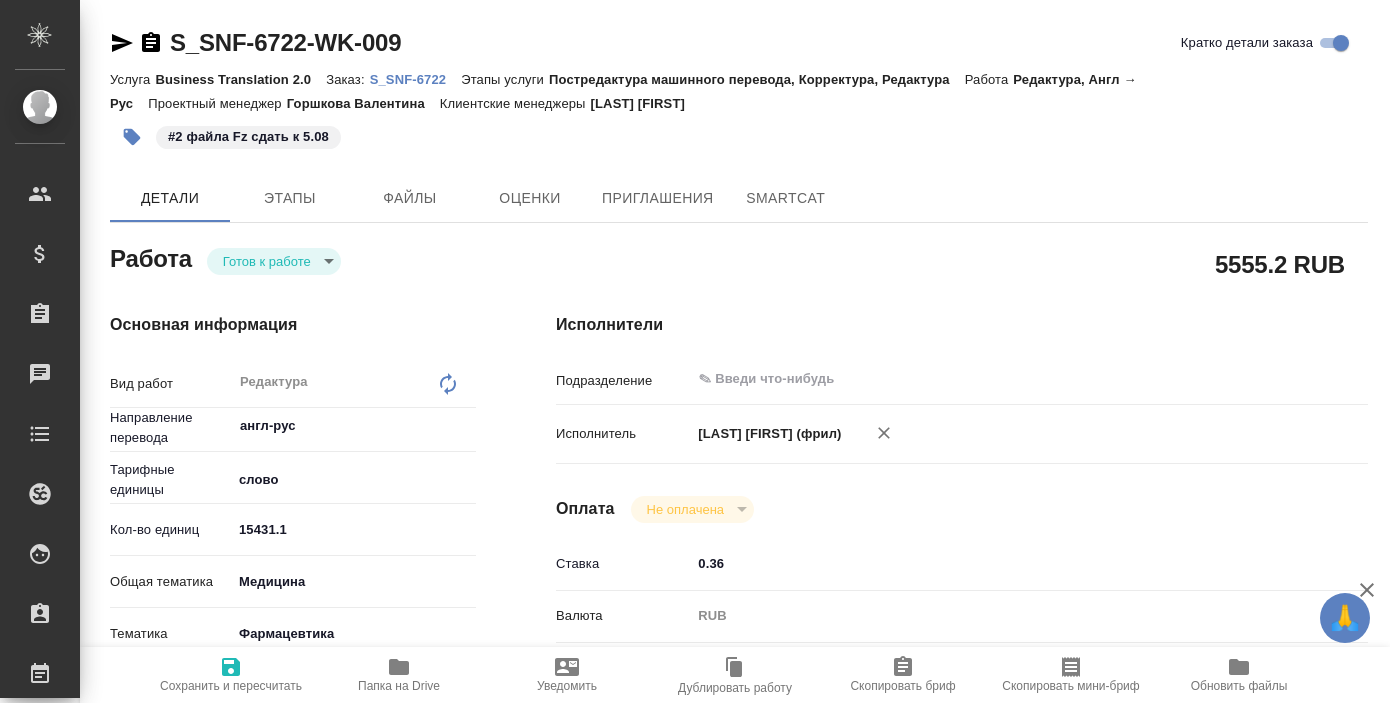 scroll, scrollTop: 0, scrollLeft: 0, axis: both 